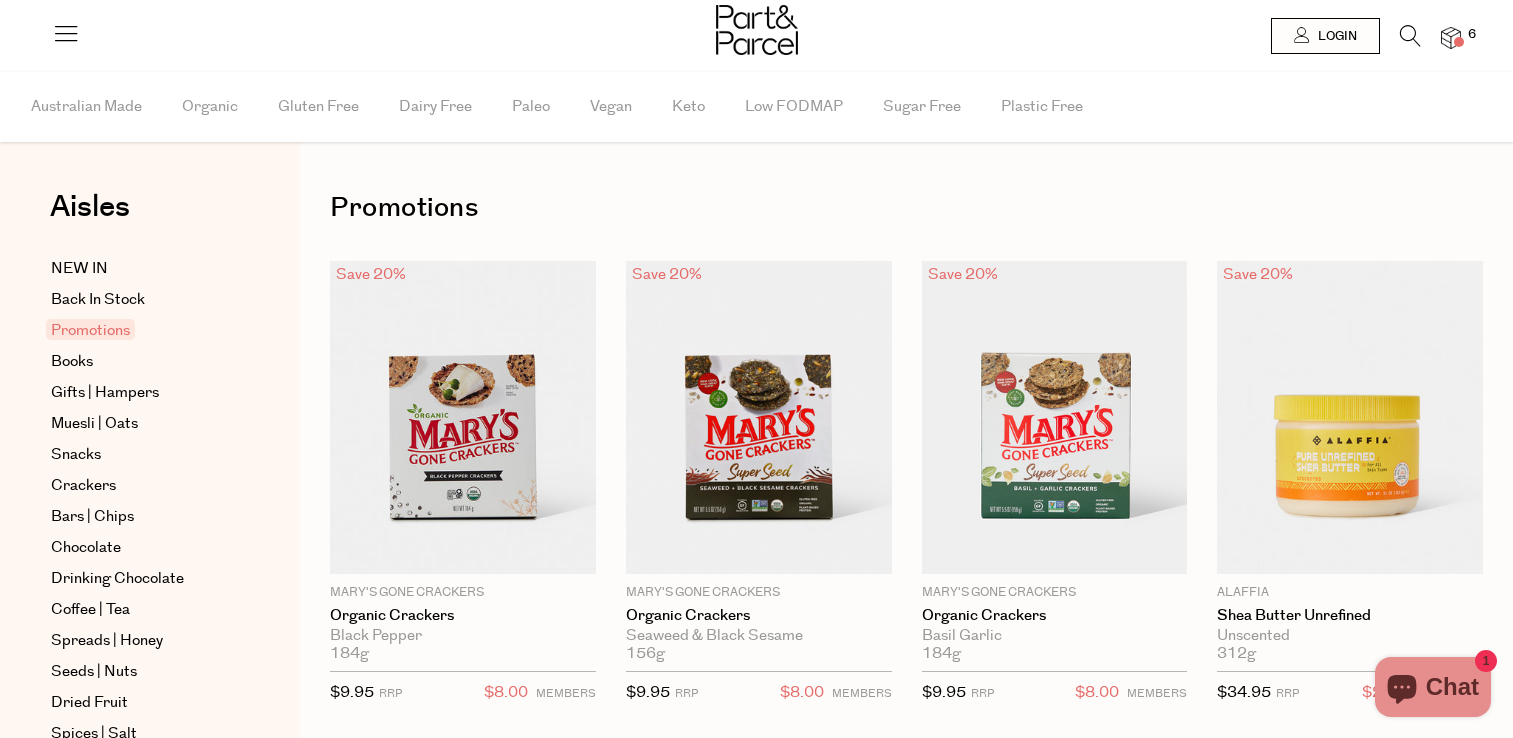 scroll, scrollTop: 0, scrollLeft: 0, axis: both 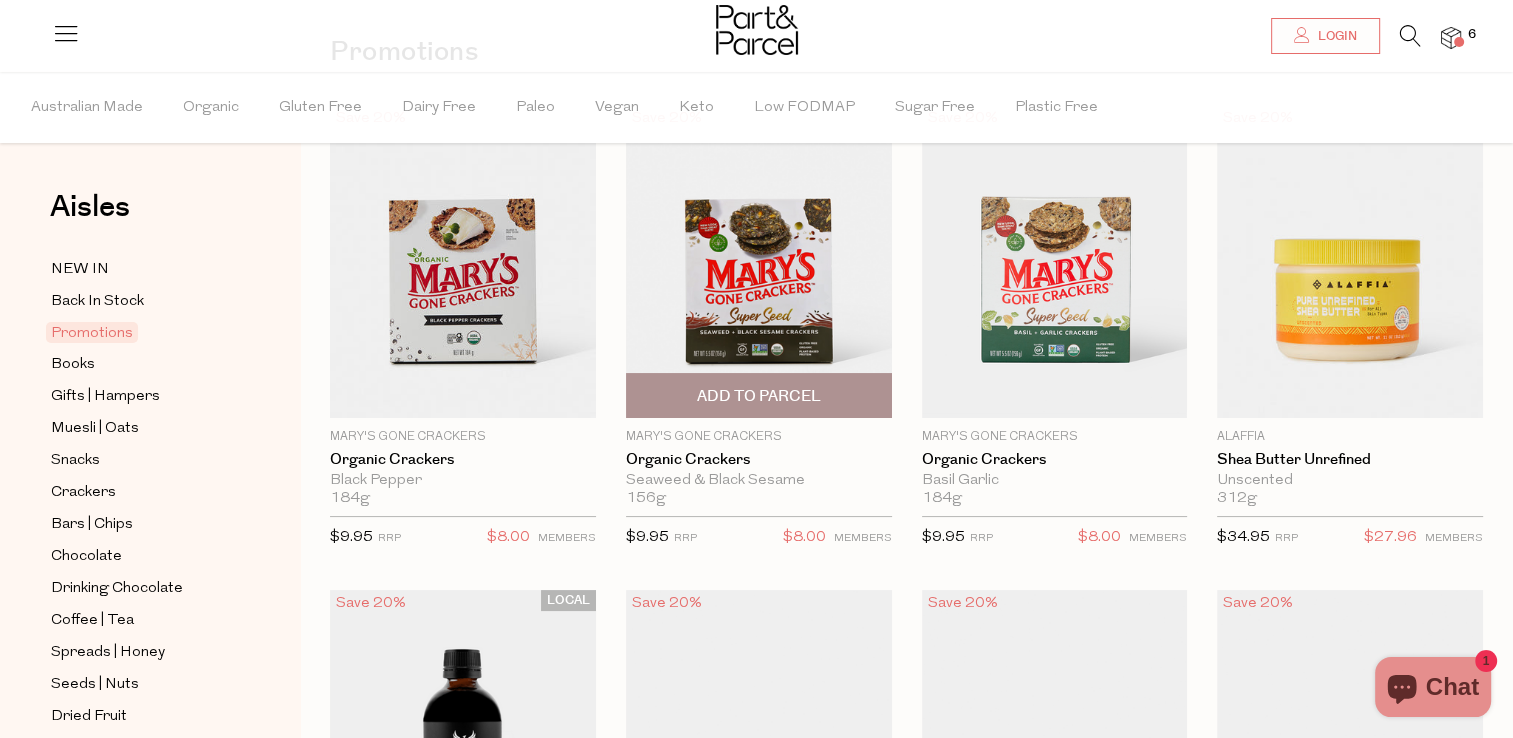 click at bounding box center (759, 262) 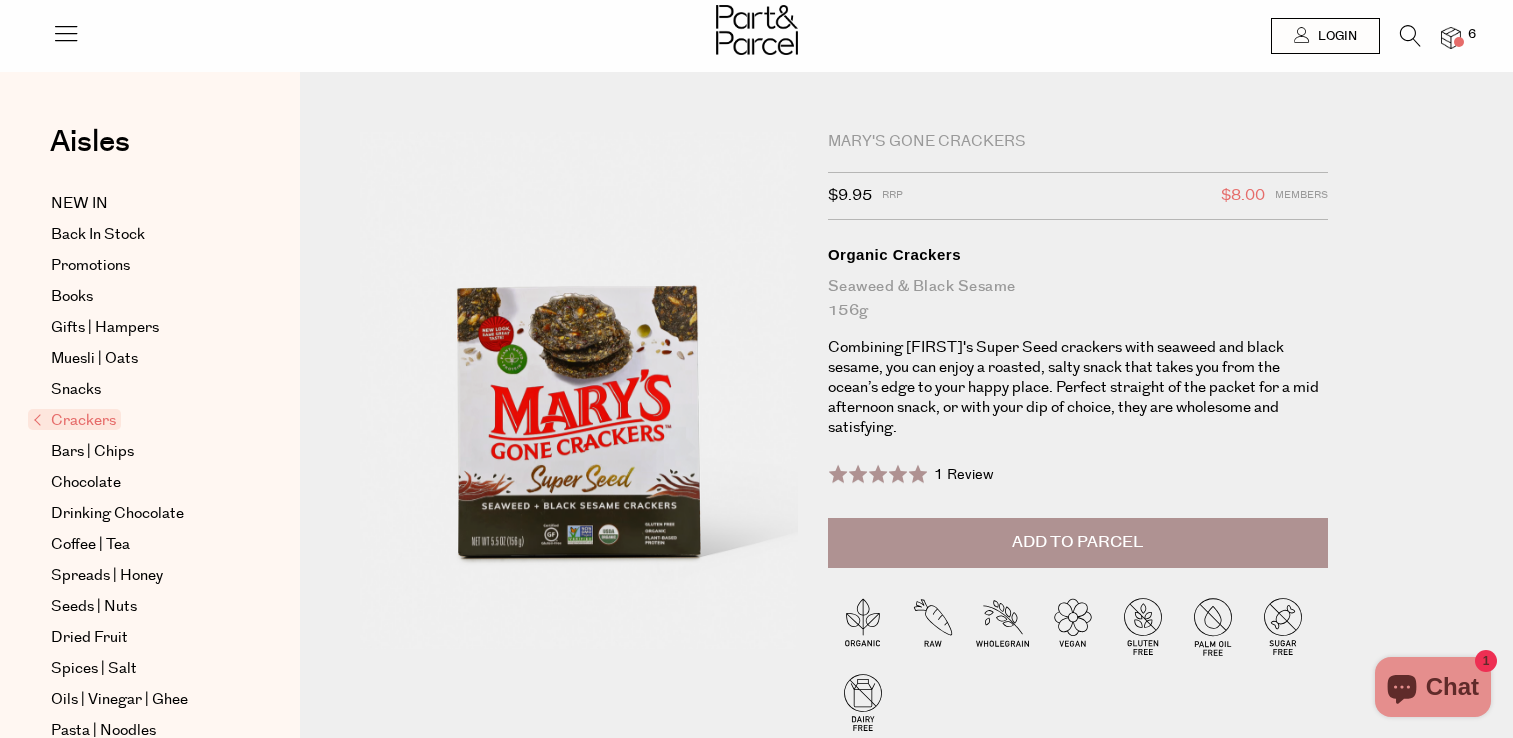 scroll, scrollTop: 0, scrollLeft: 0, axis: both 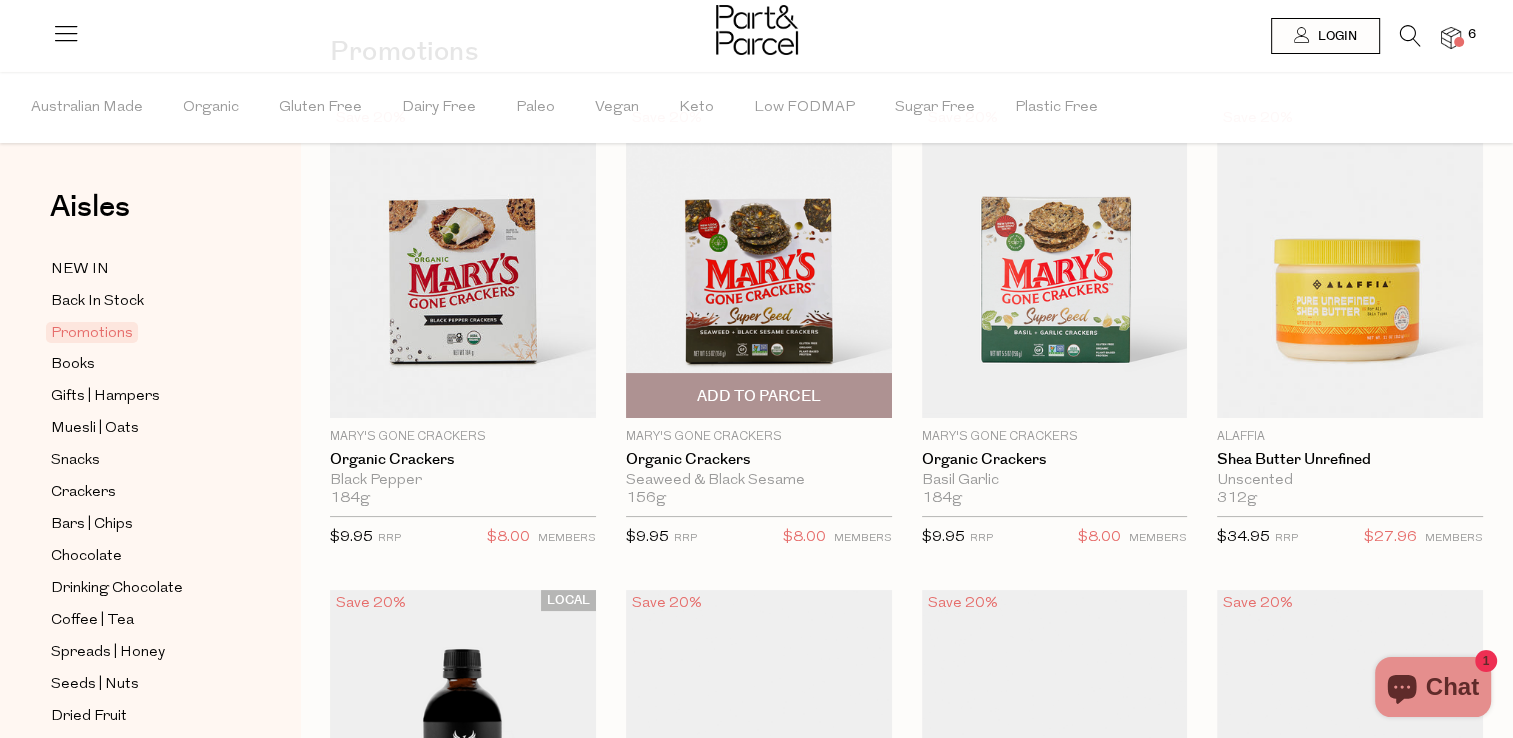 click on "Add To Parcel" at bounding box center (759, 396) 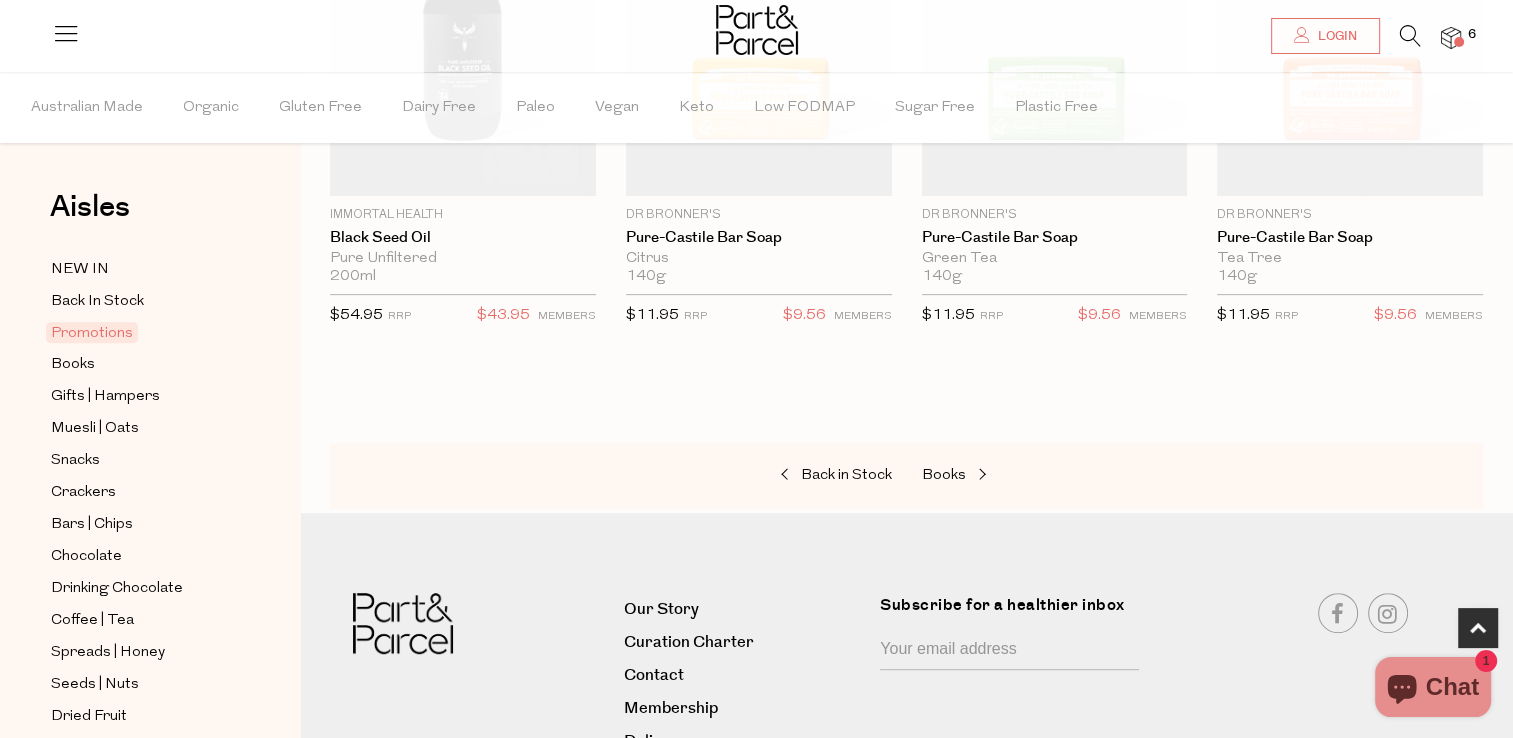 scroll, scrollTop: 862, scrollLeft: 0, axis: vertical 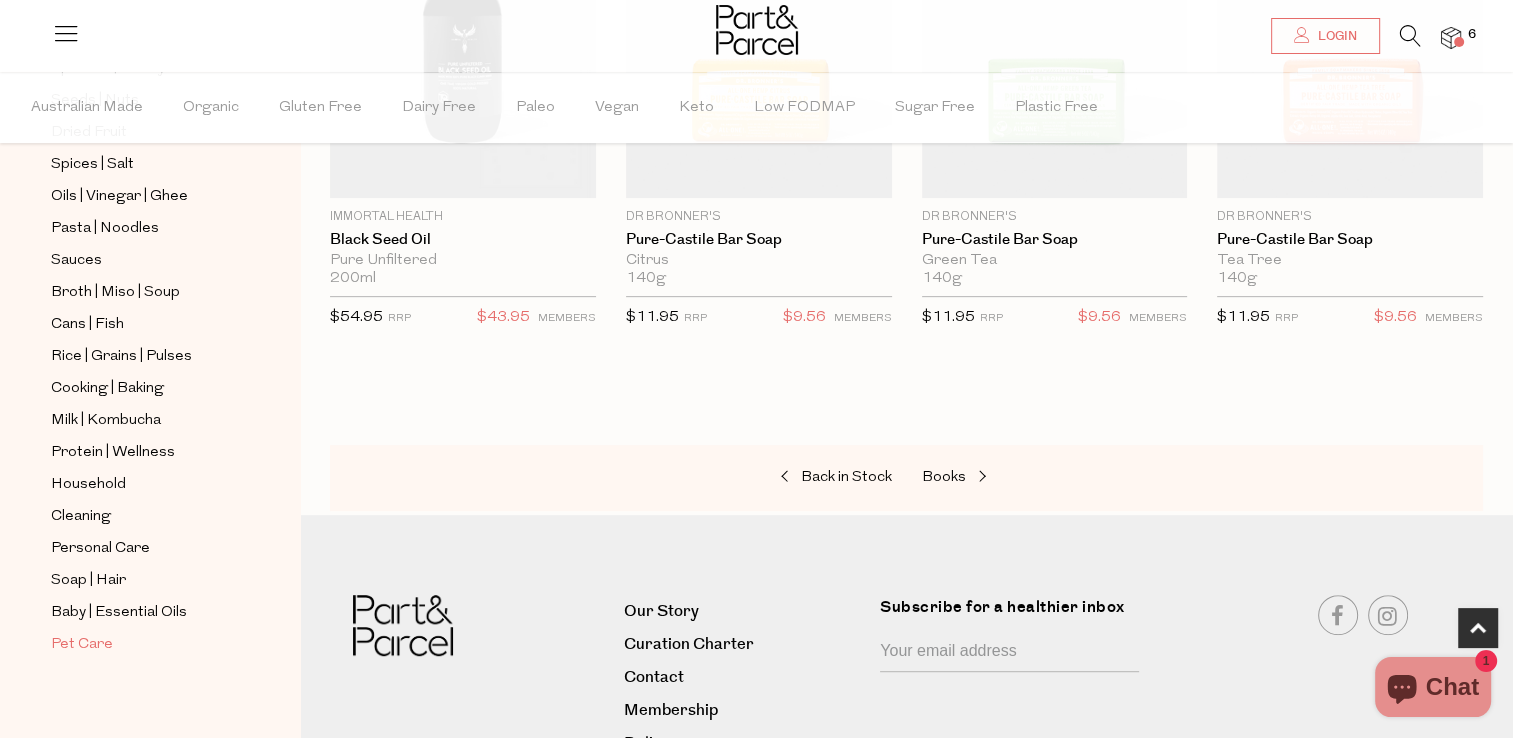 click on "Pet Care" at bounding box center (82, 645) 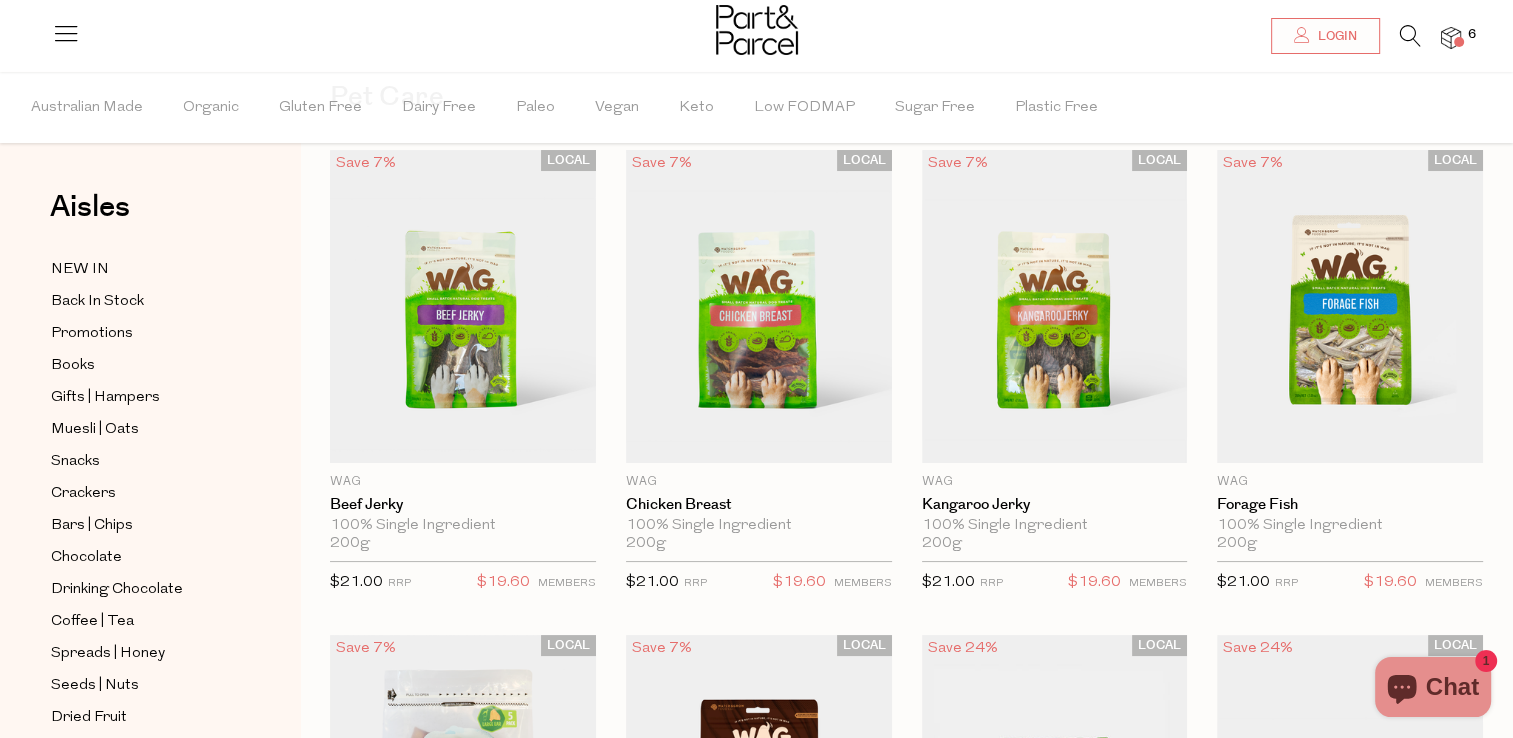 scroll, scrollTop: 104, scrollLeft: 0, axis: vertical 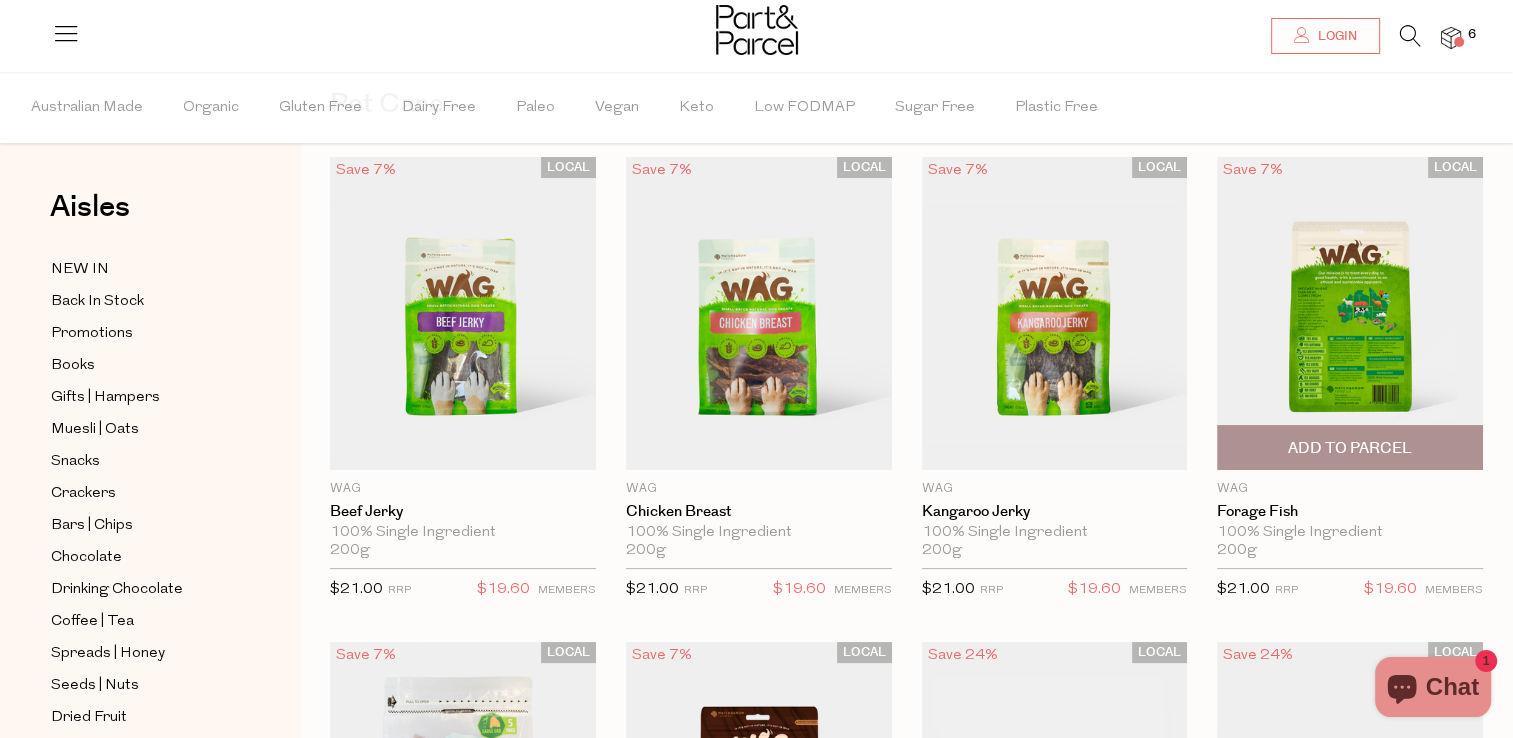 click at bounding box center [1350, 314] 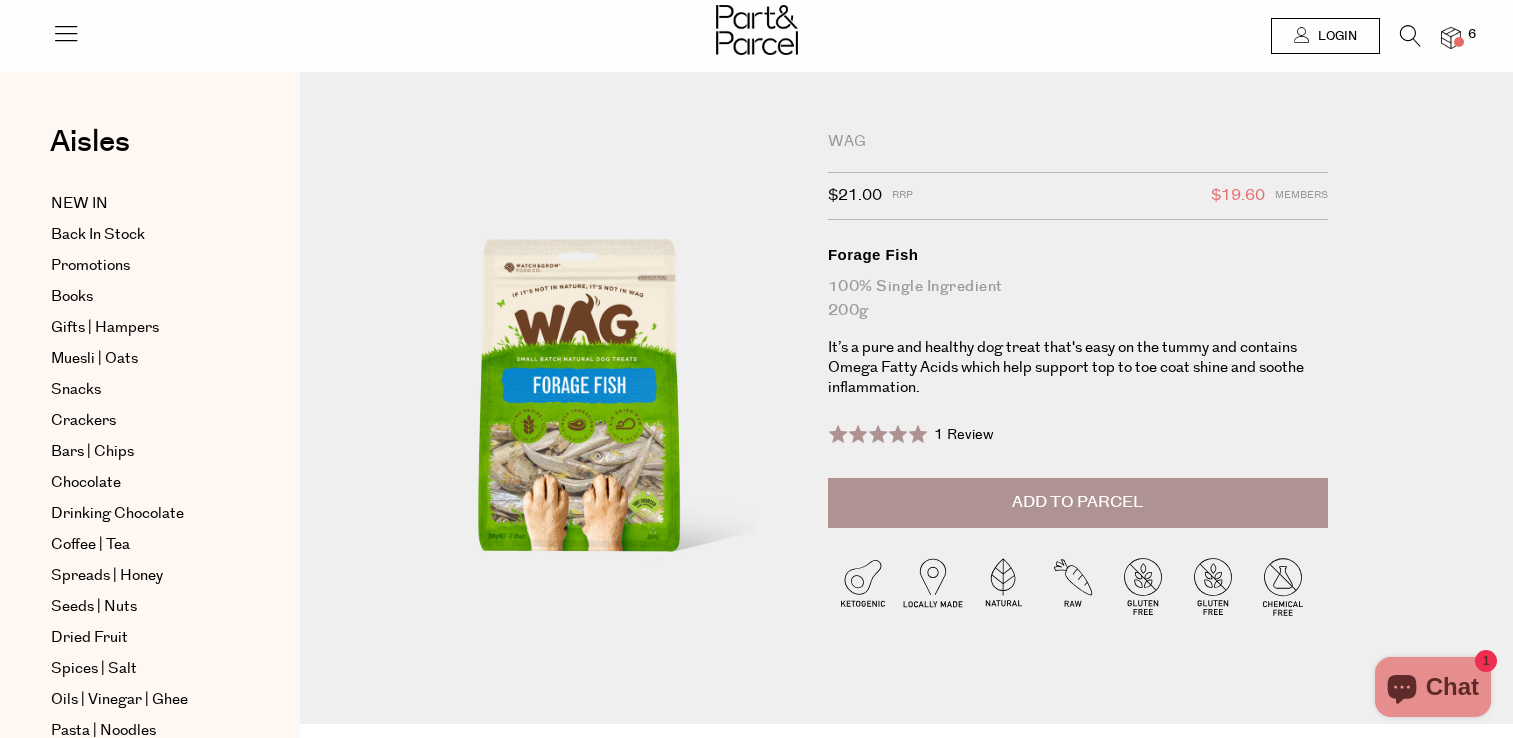 scroll, scrollTop: 0, scrollLeft: 0, axis: both 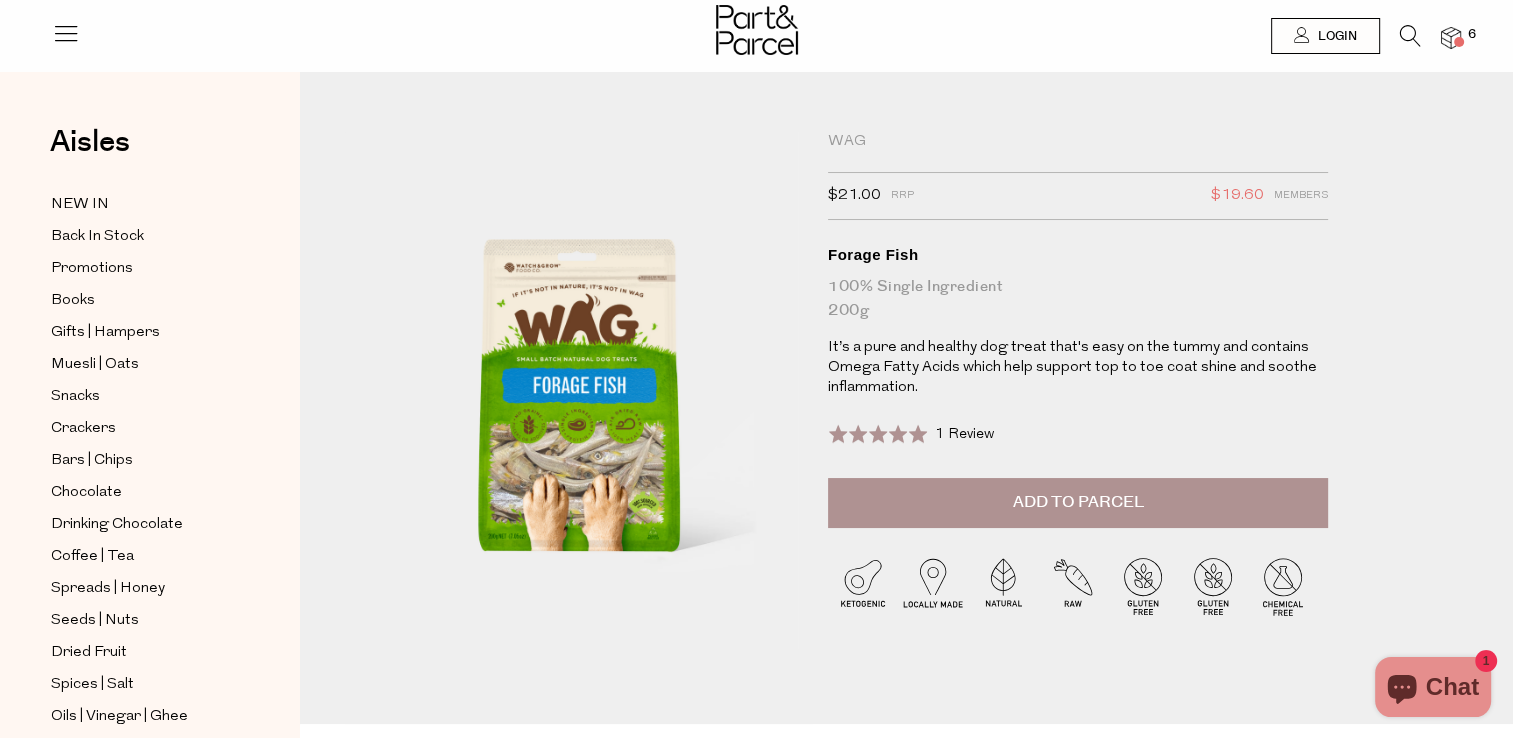 click on "Add to Parcel" at bounding box center (1078, 503) 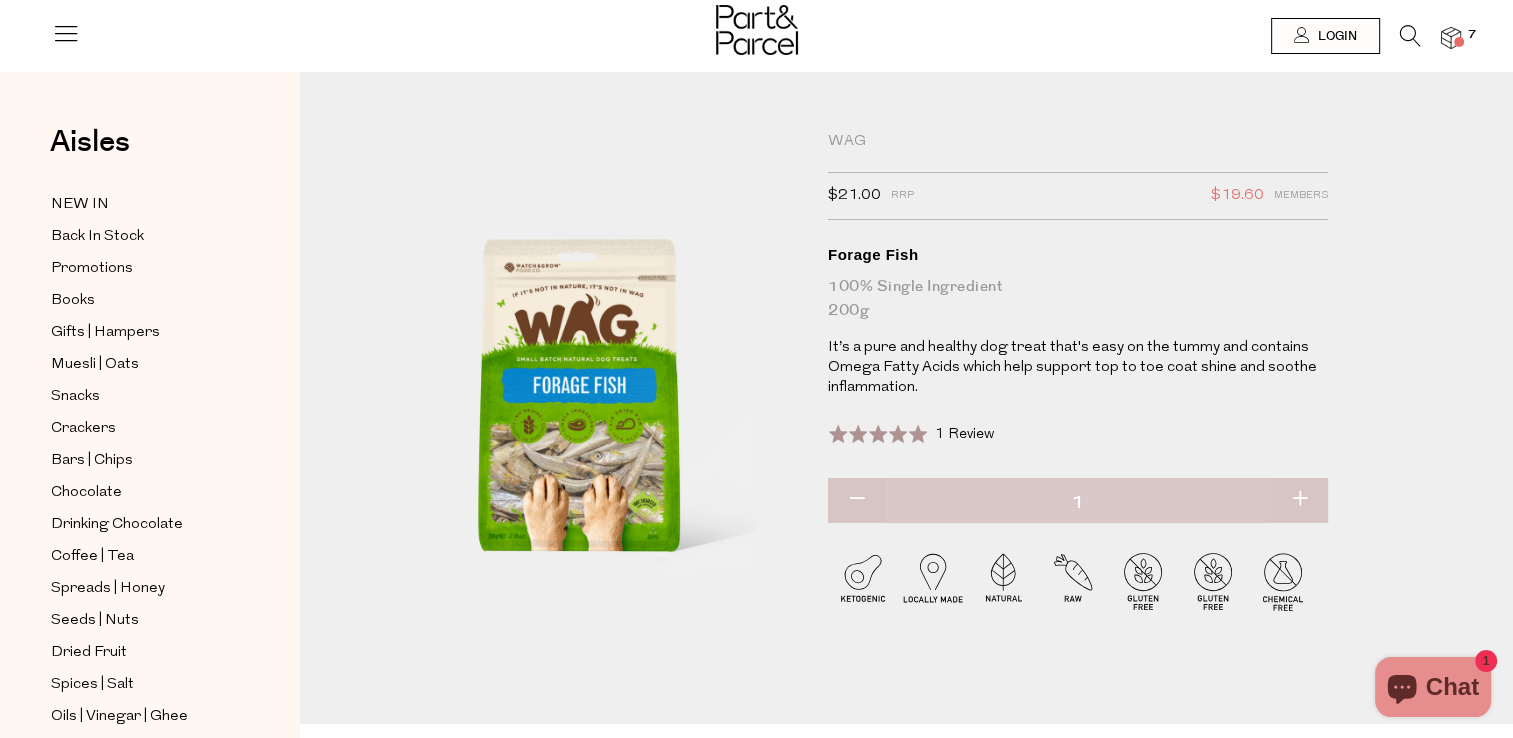 click at bounding box center (1451, 38) 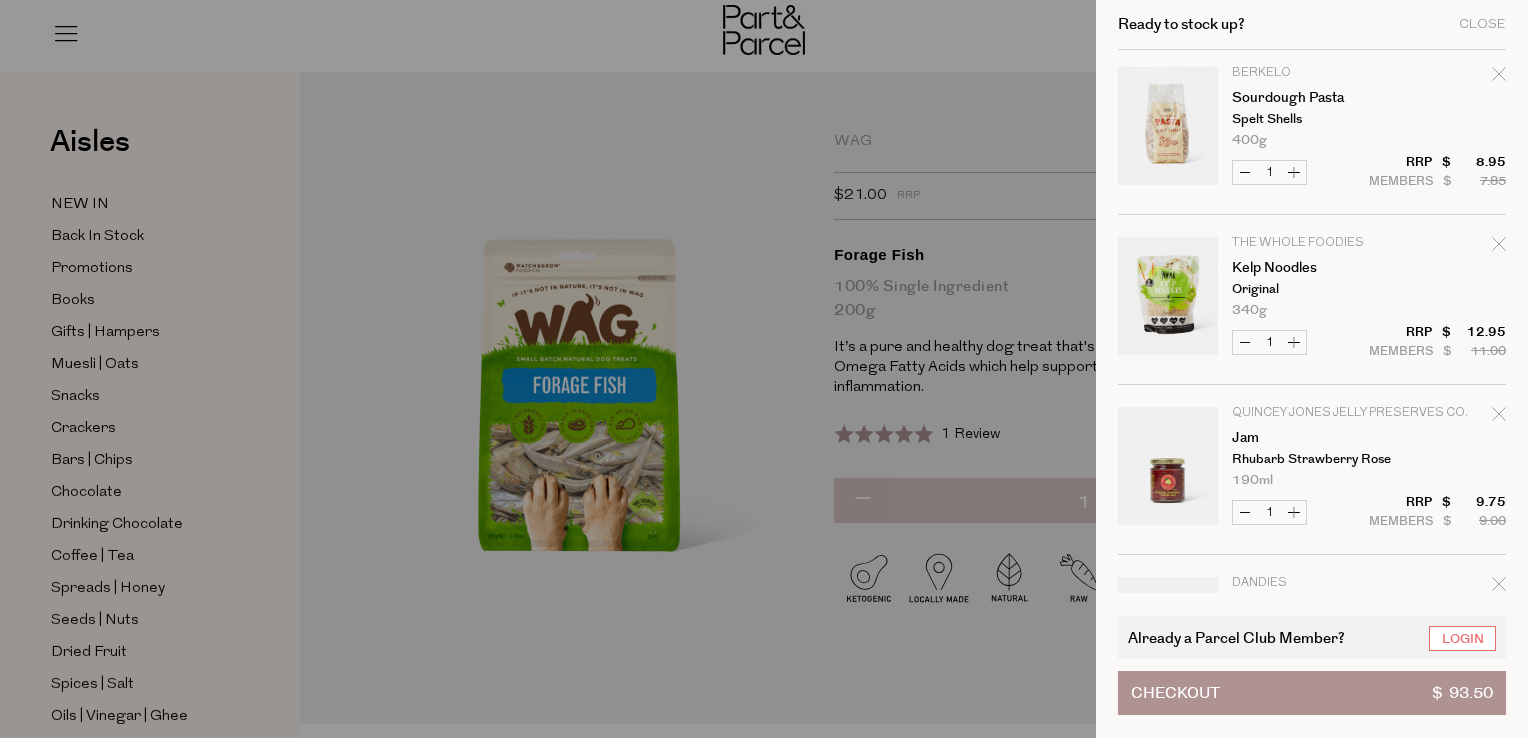 scroll, scrollTop: 506, scrollLeft: 0, axis: vertical 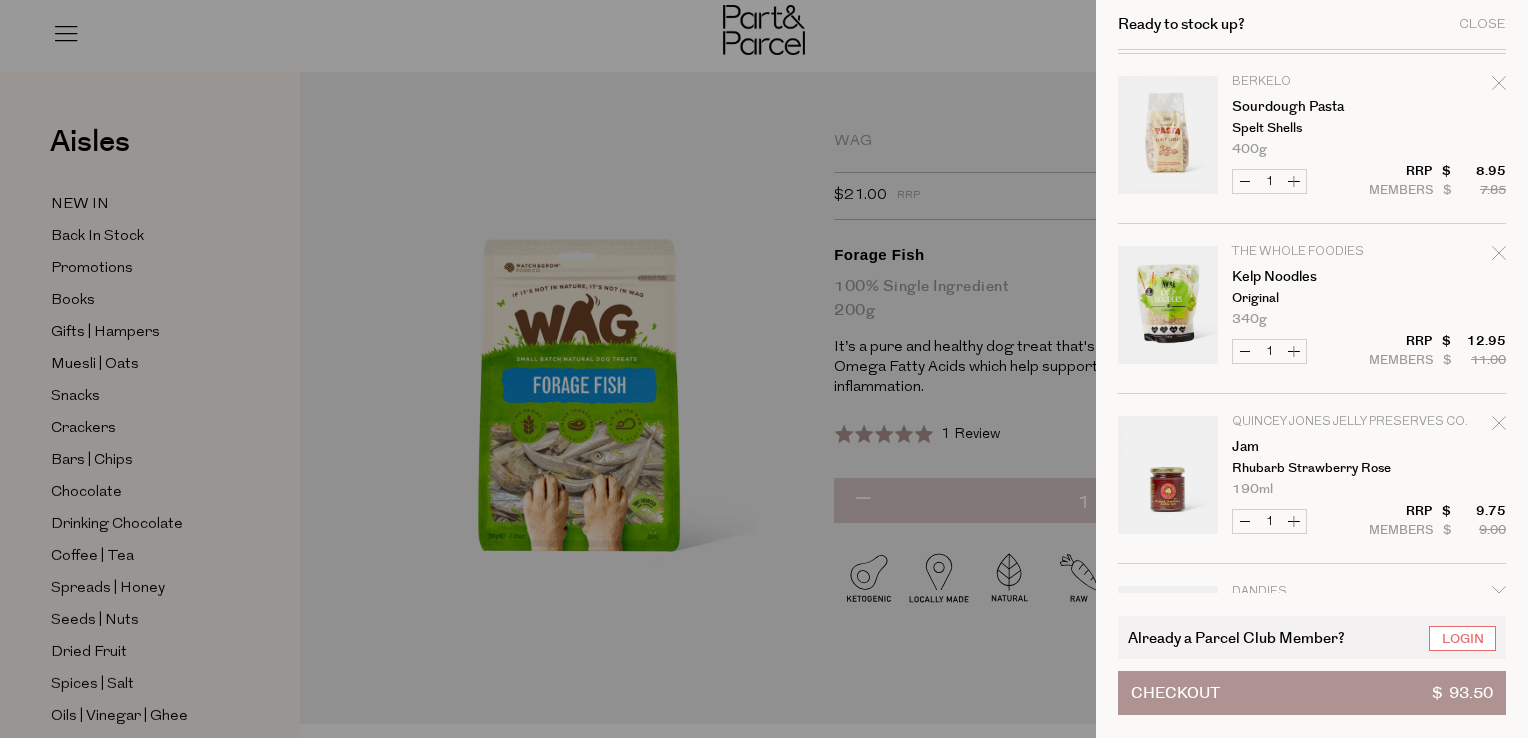 click at bounding box center [1168, 308] 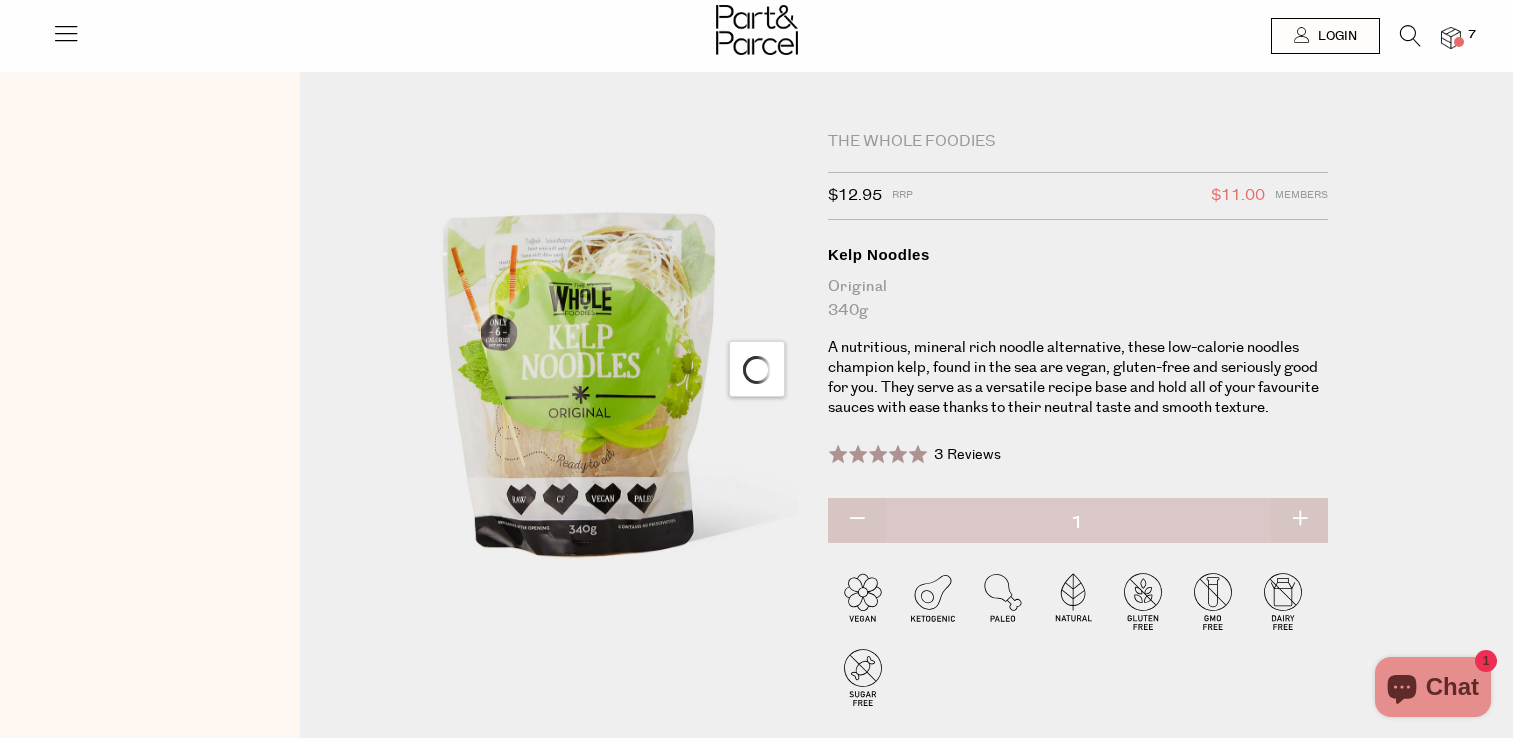 scroll, scrollTop: 0, scrollLeft: 0, axis: both 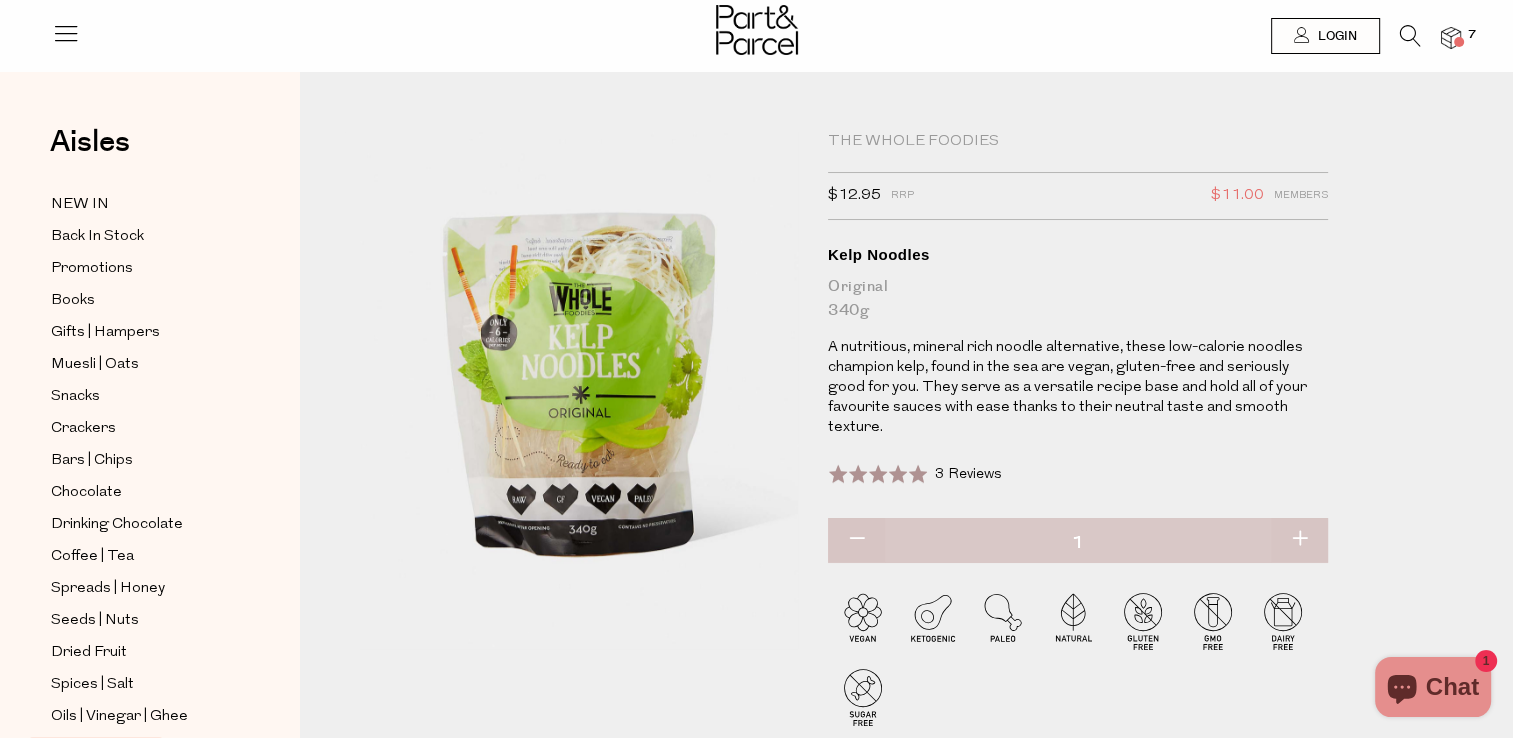 click on "3 Reviews" at bounding box center [967, 474] 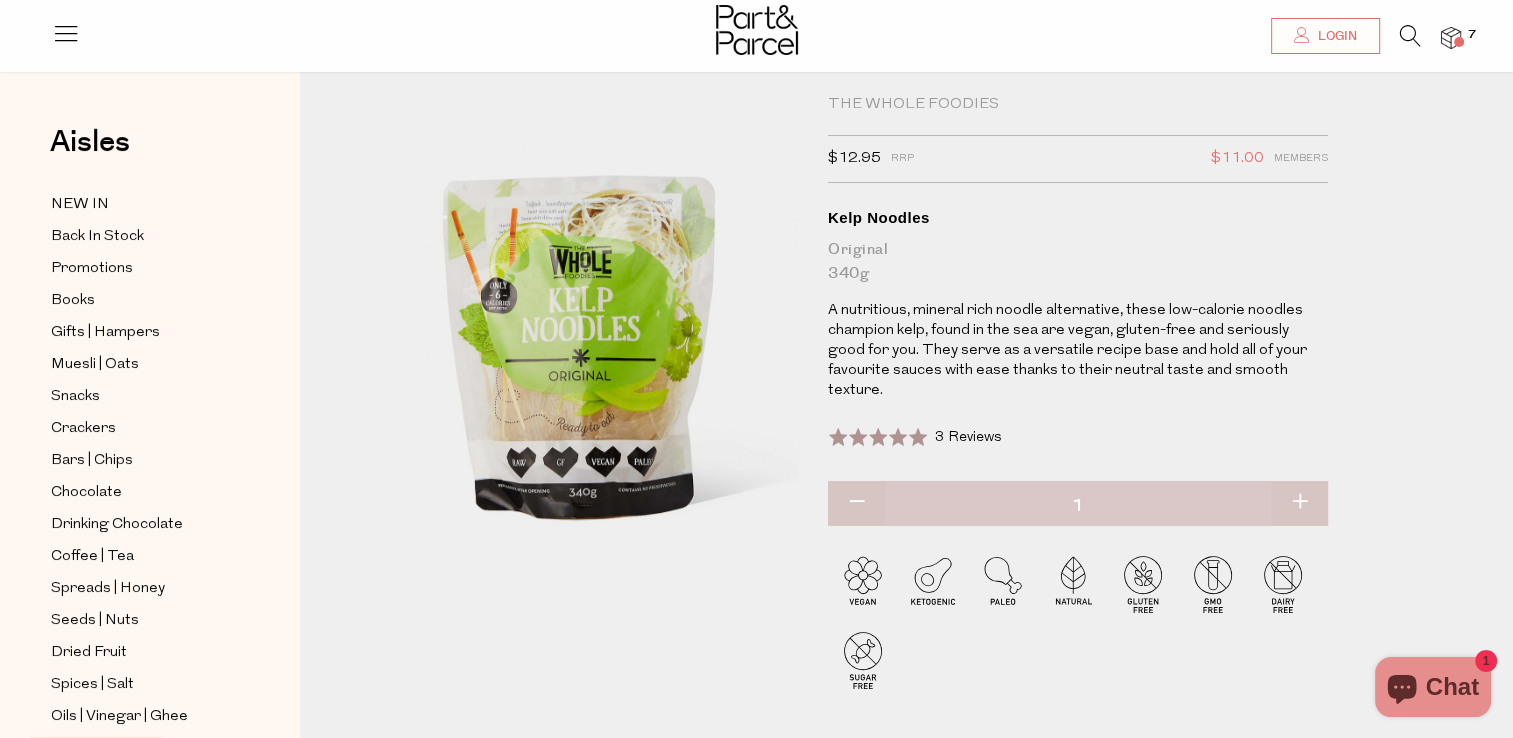 scroll, scrollTop: 36, scrollLeft: 0, axis: vertical 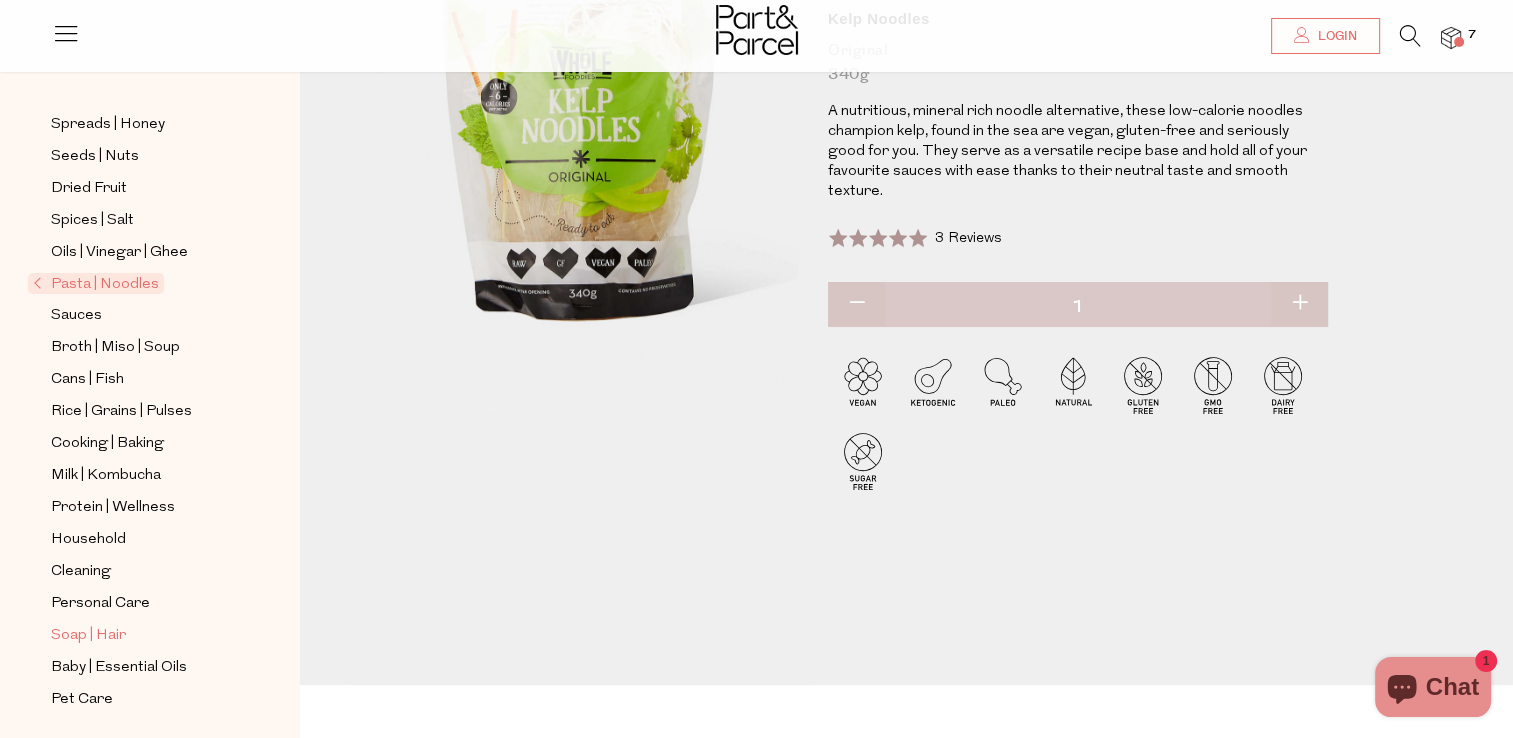 click on "Soap | Hair" at bounding box center (88, 636) 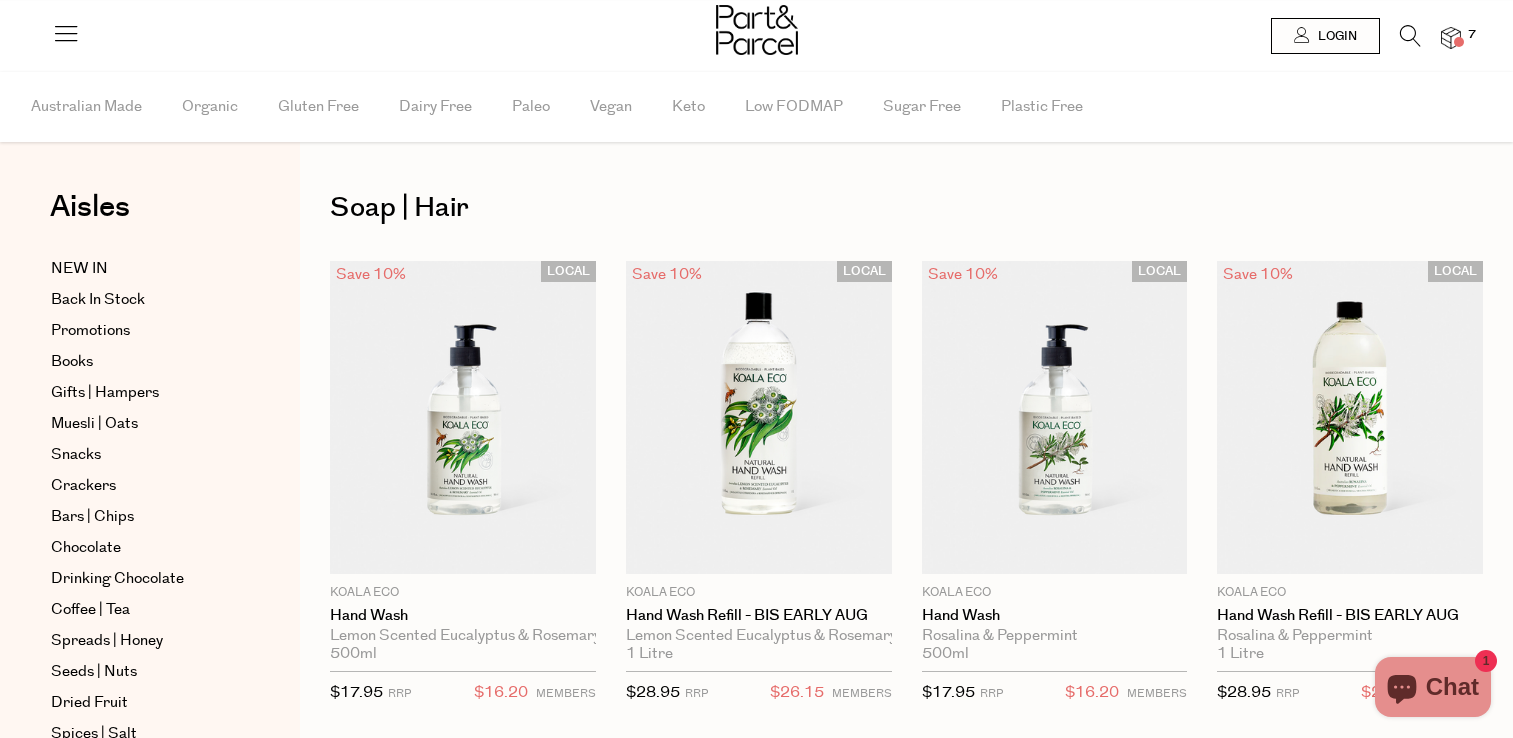 scroll, scrollTop: 0, scrollLeft: 0, axis: both 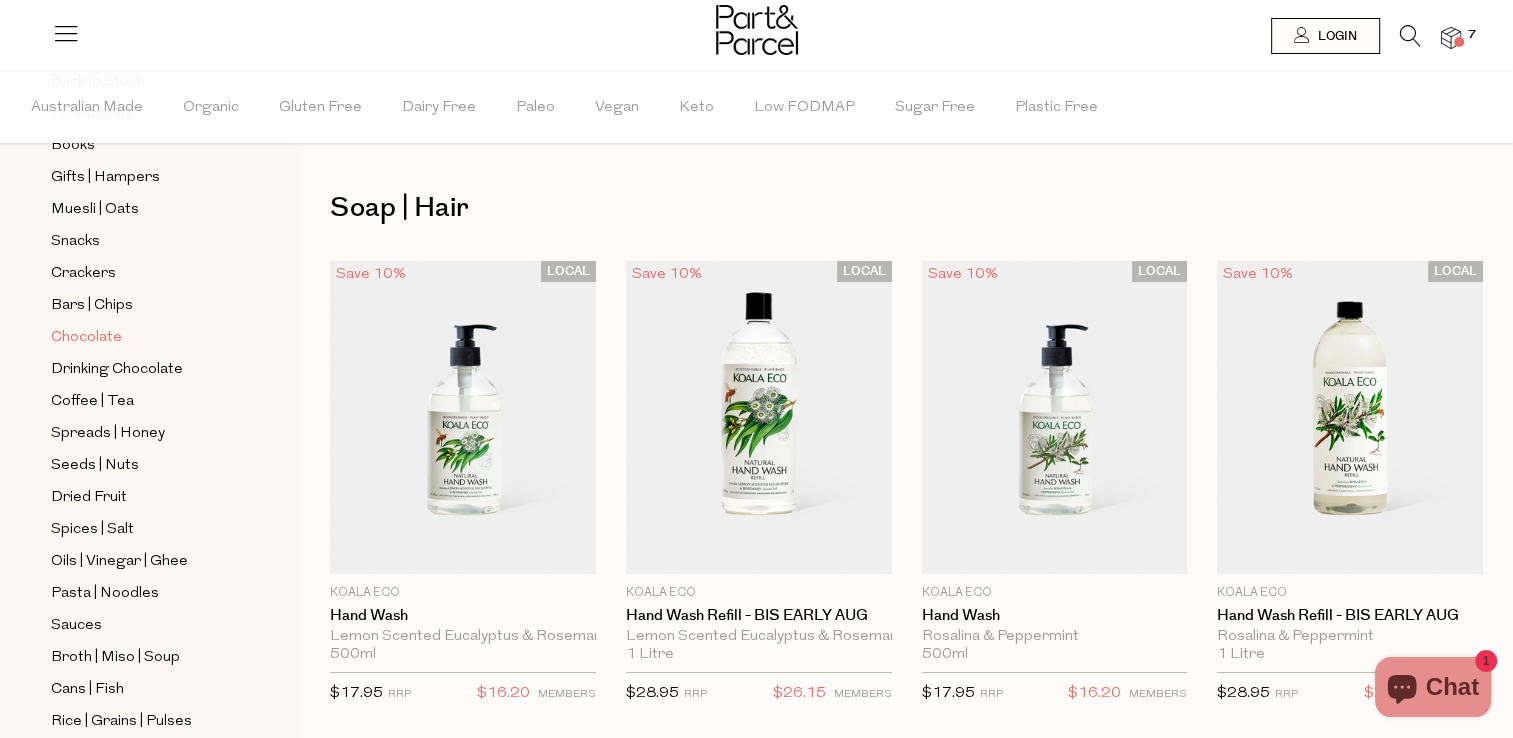 click on "Chocolate" at bounding box center [86, 338] 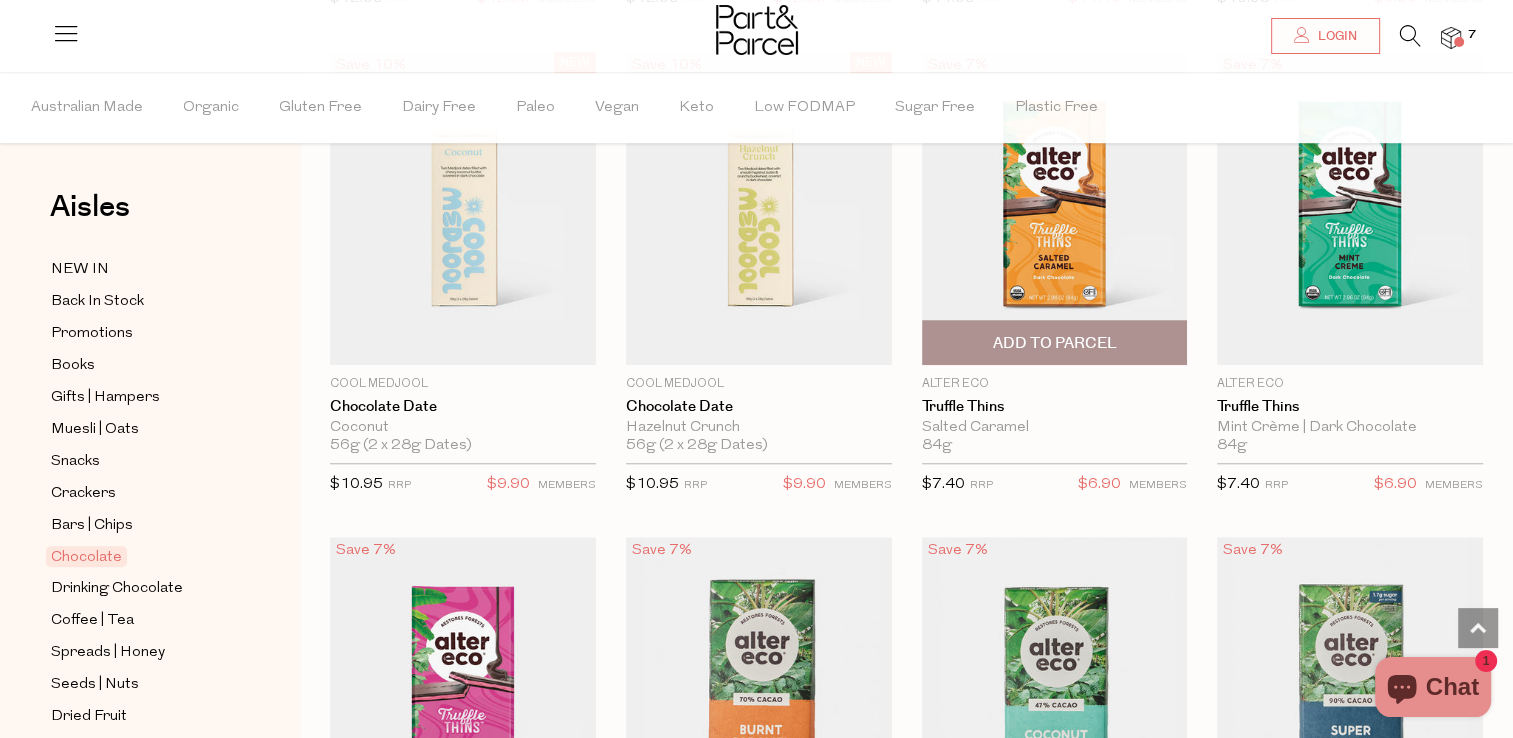scroll, scrollTop: 1667, scrollLeft: 0, axis: vertical 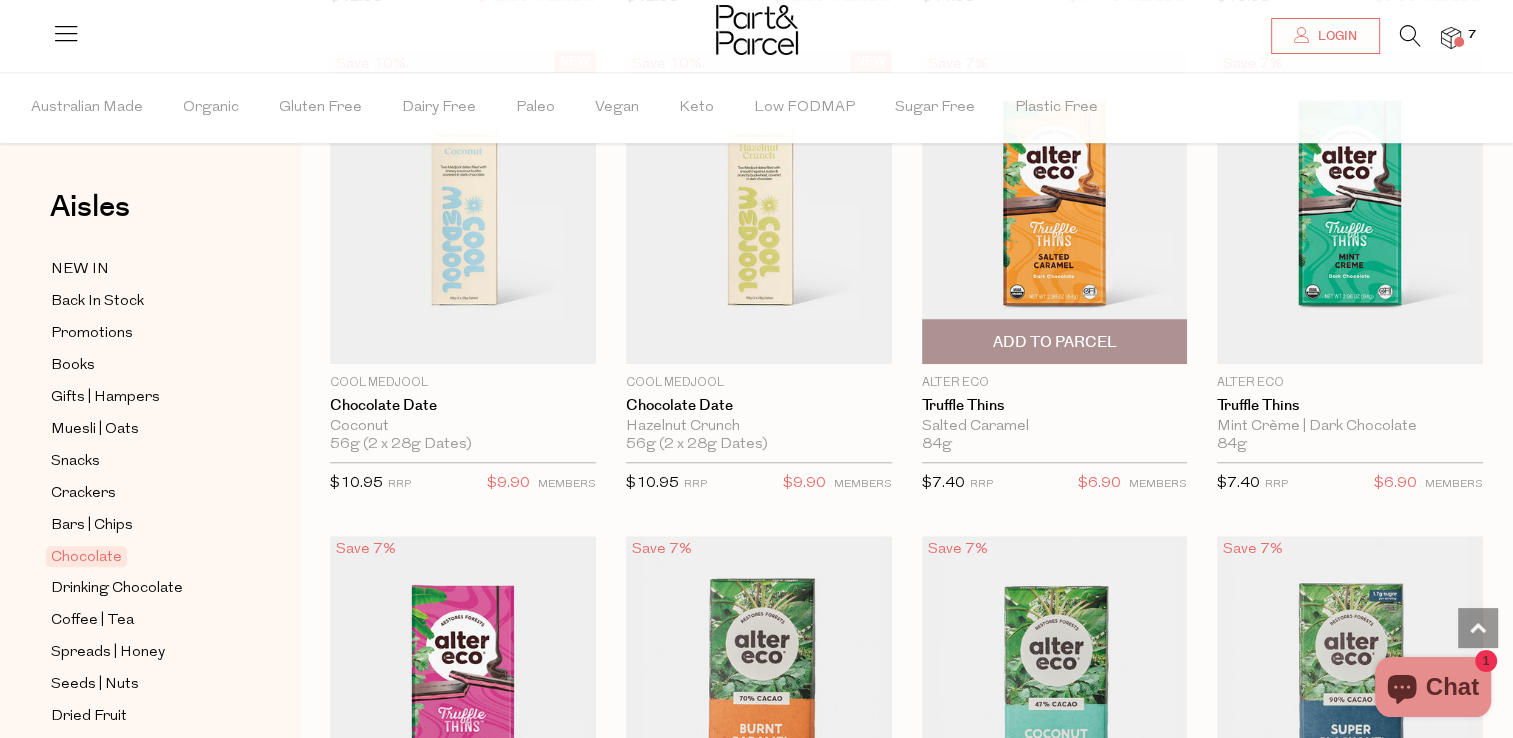 click at bounding box center (1055, 208) 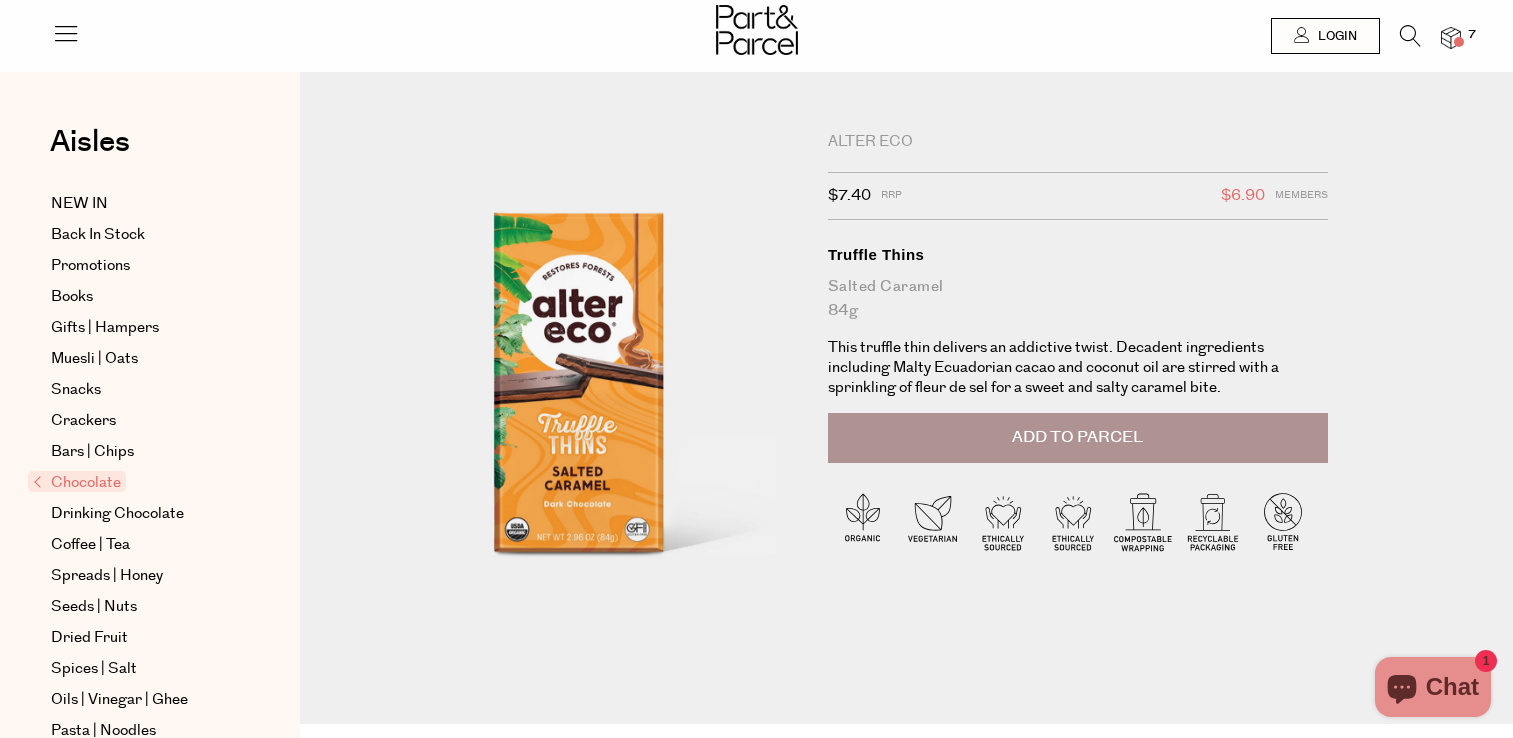 scroll, scrollTop: 0, scrollLeft: 0, axis: both 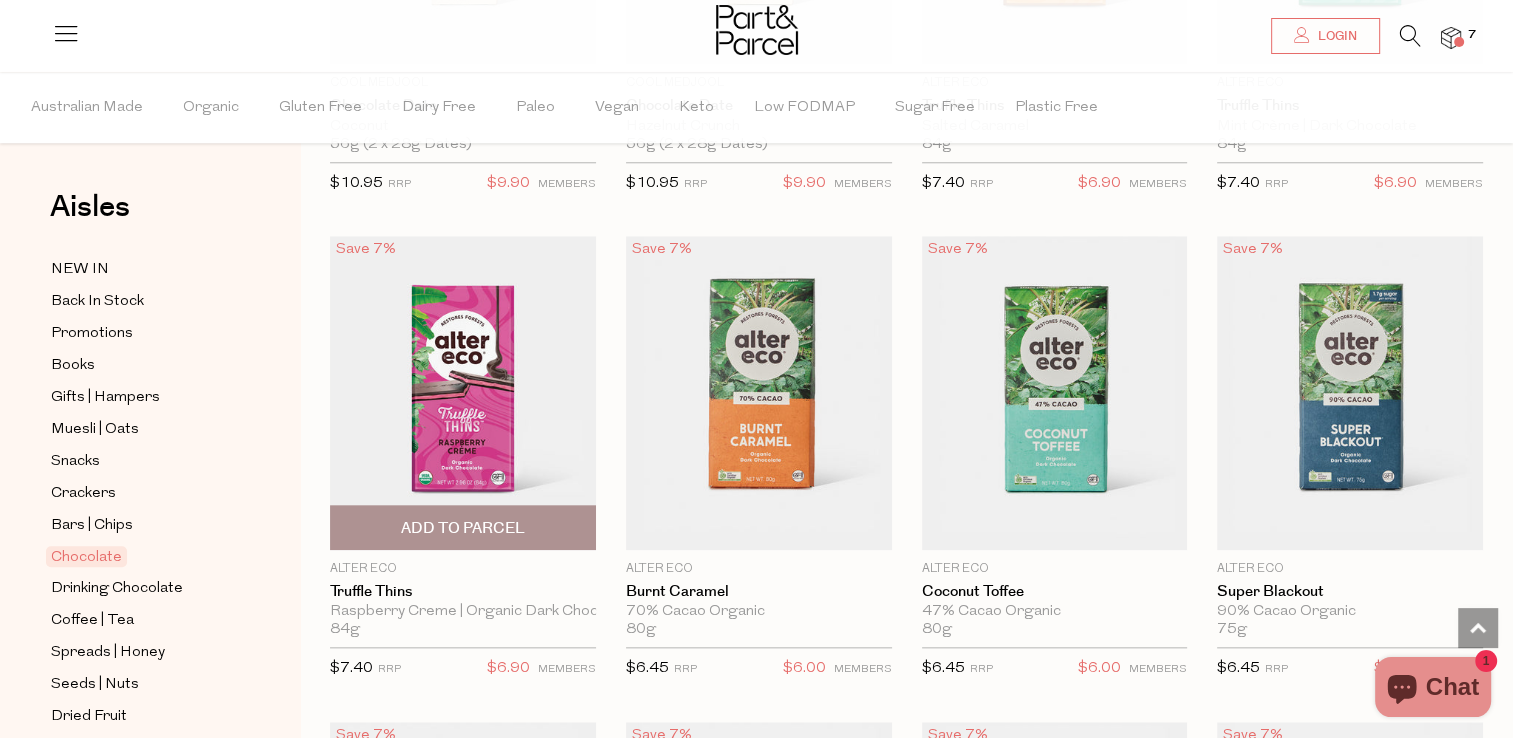 click at bounding box center [463, 393] 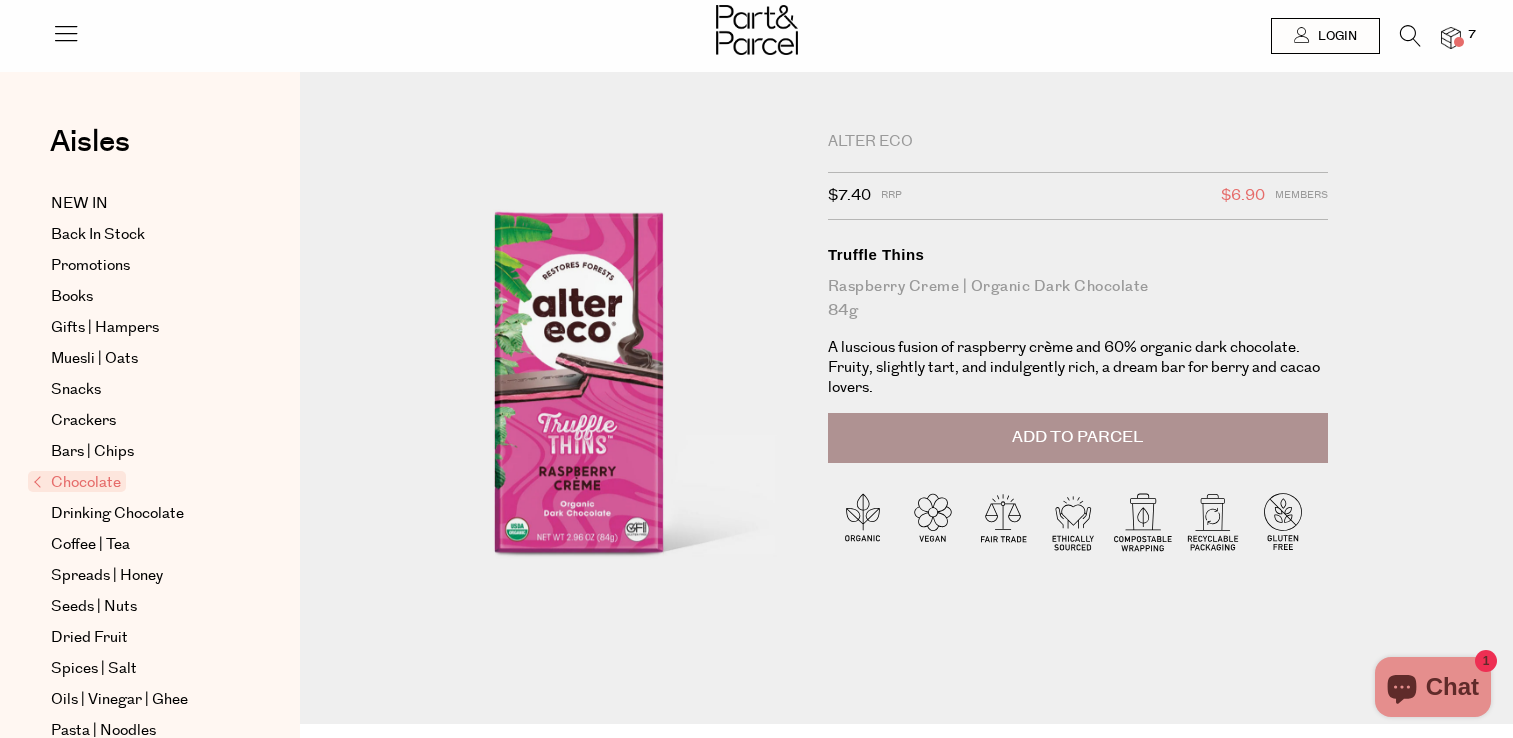 scroll, scrollTop: 0, scrollLeft: 0, axis: both 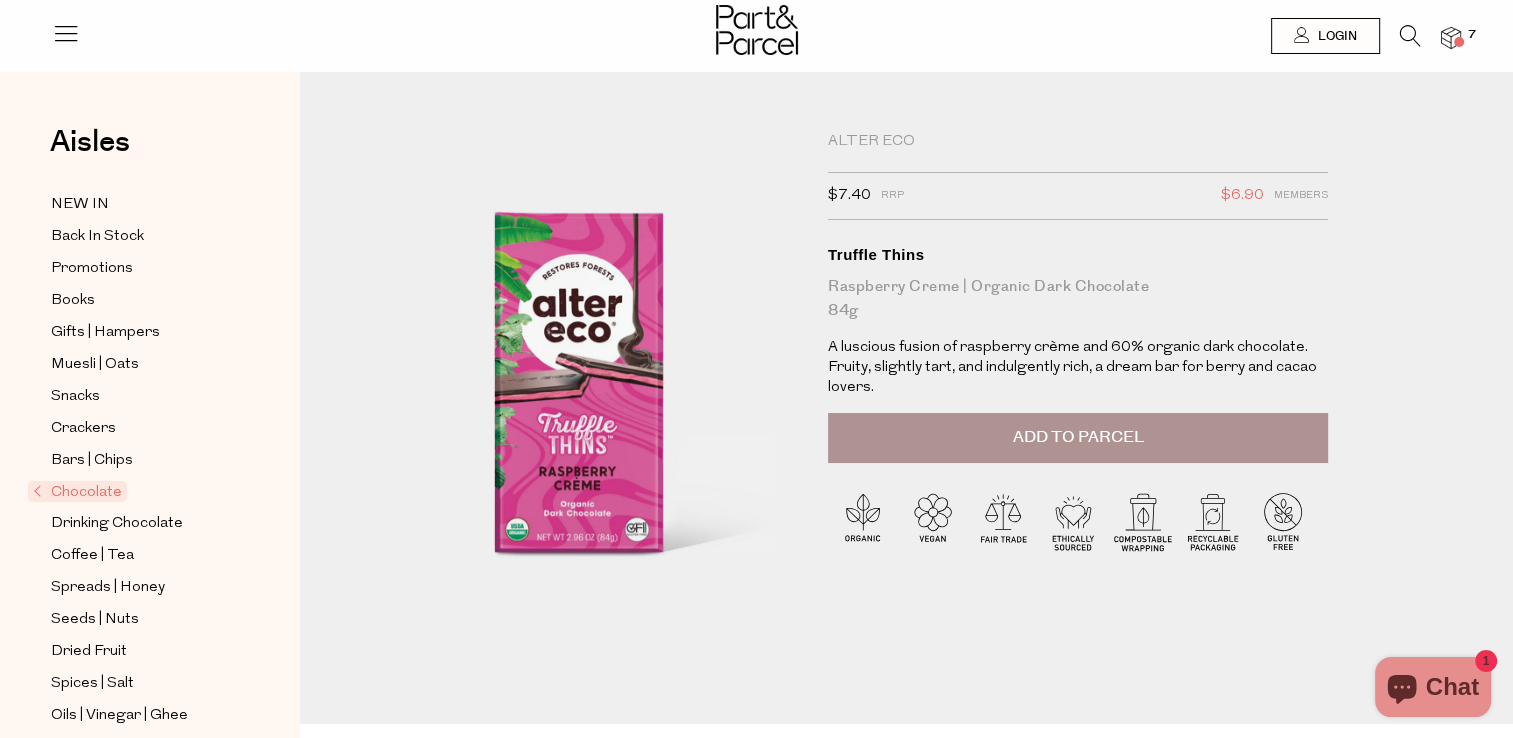 click on "Add to Parcel" at bounding box center [1078, 438] 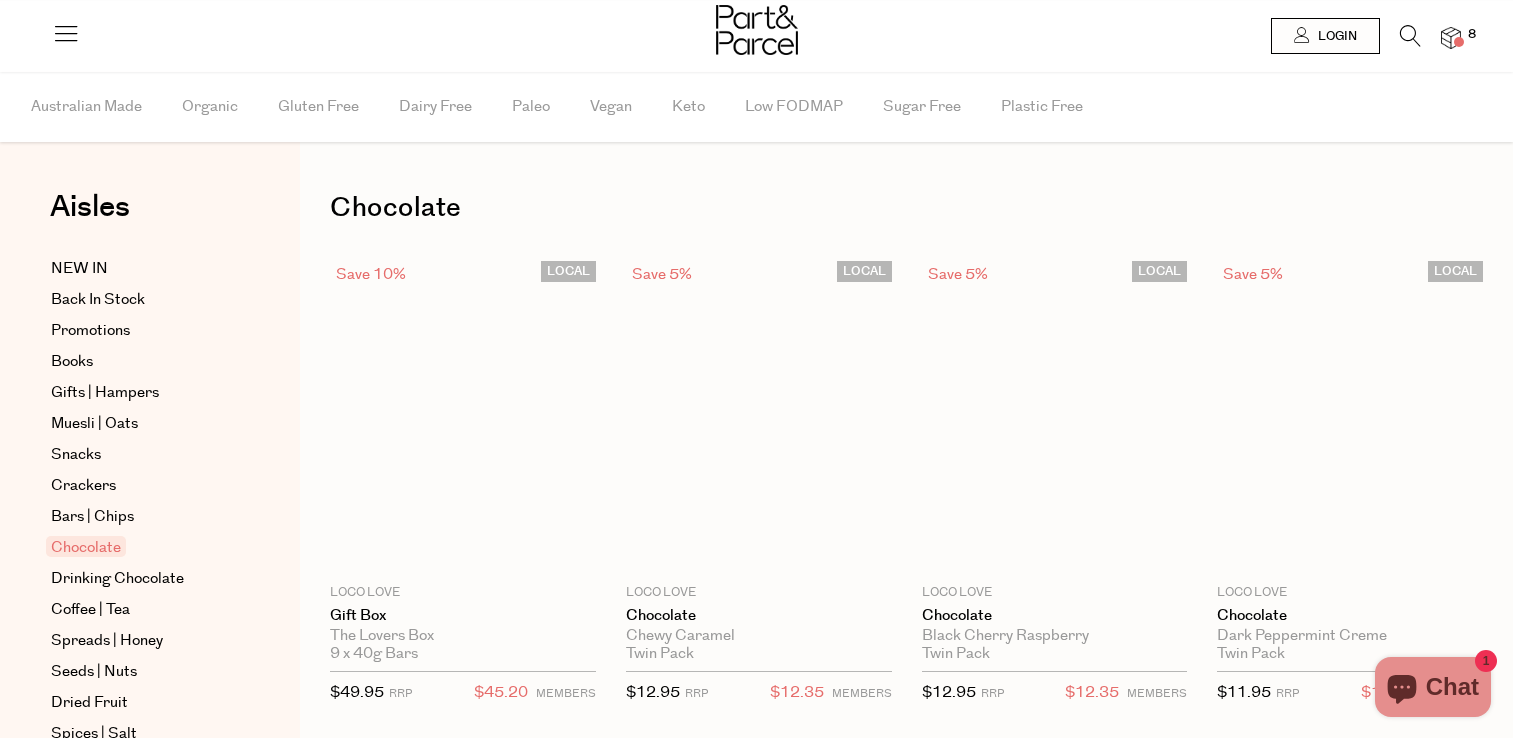 scroll, scrollTop: 1737, scrollLeft: 0, axis: vertical 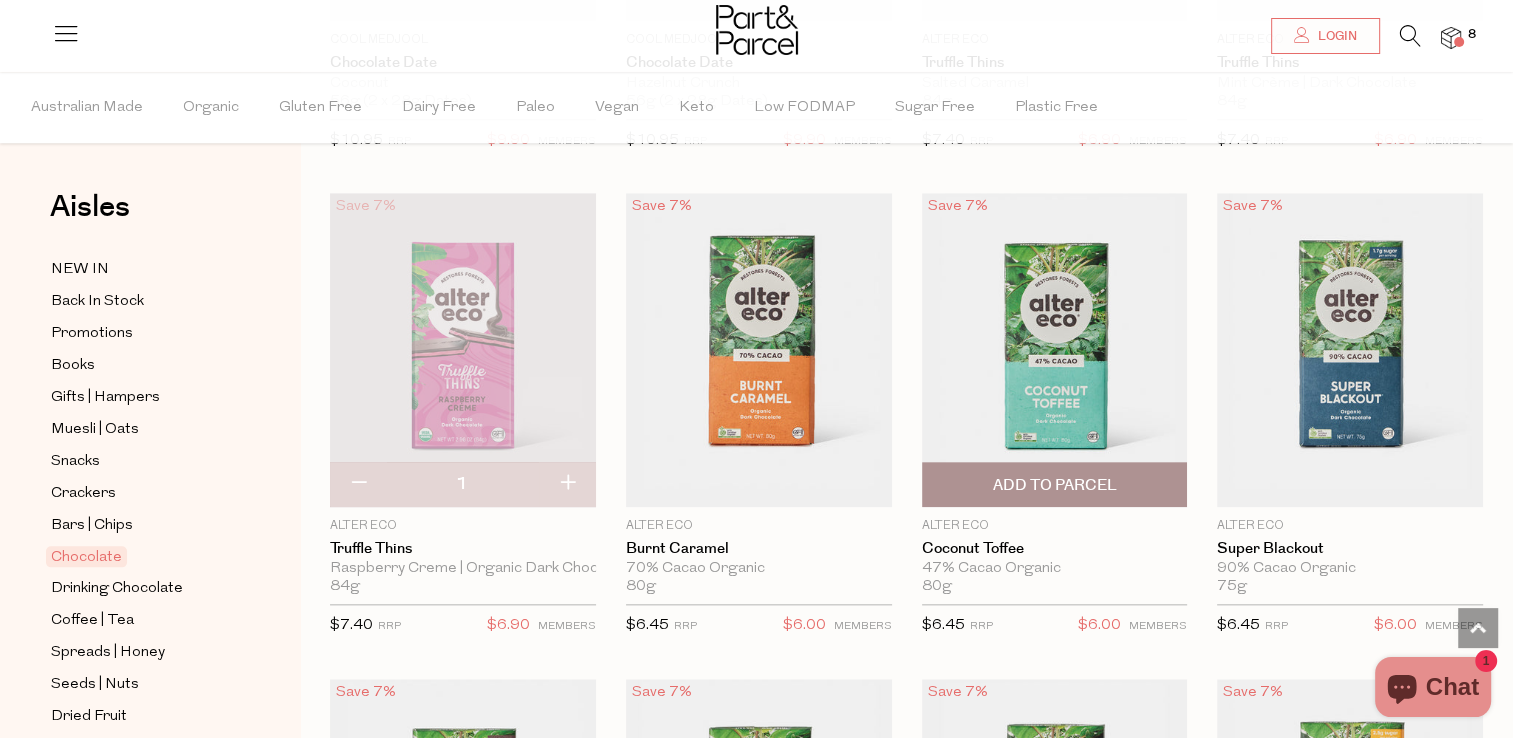 click at bounding box center (1055, 350) 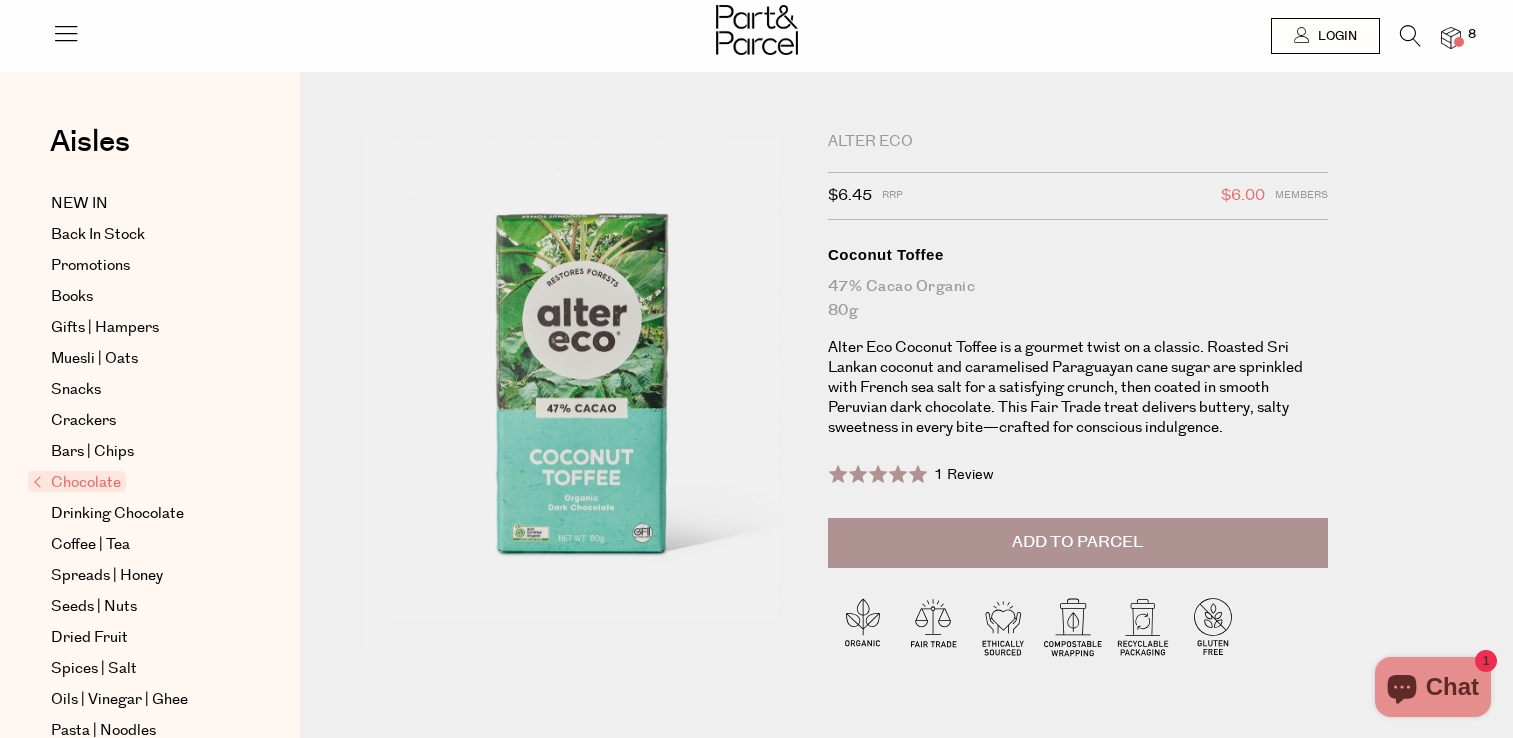 scroll, scrollTop: 0, scrollLeft: 0, axis: both 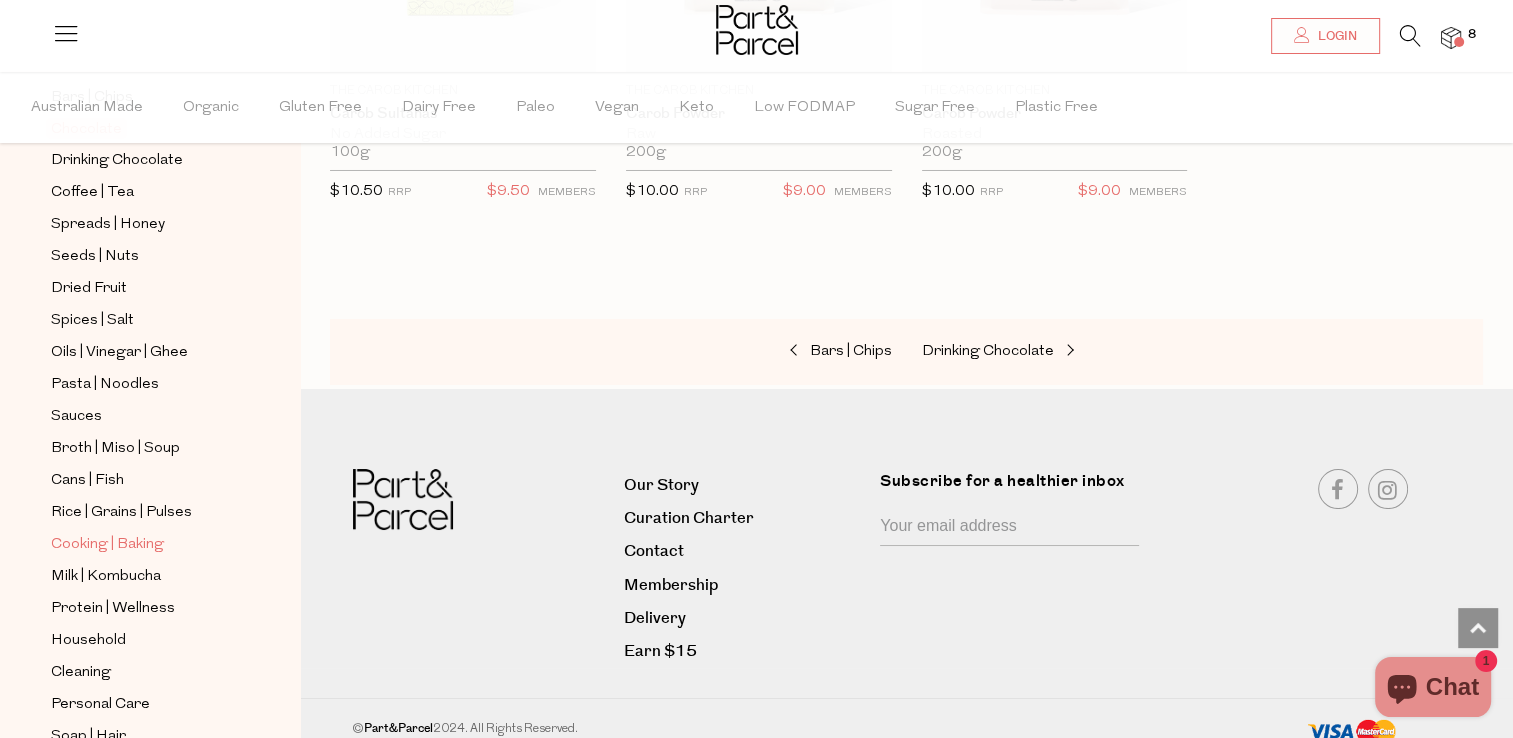 click on "Cooking | Baking" at bounding box center [107, 545] 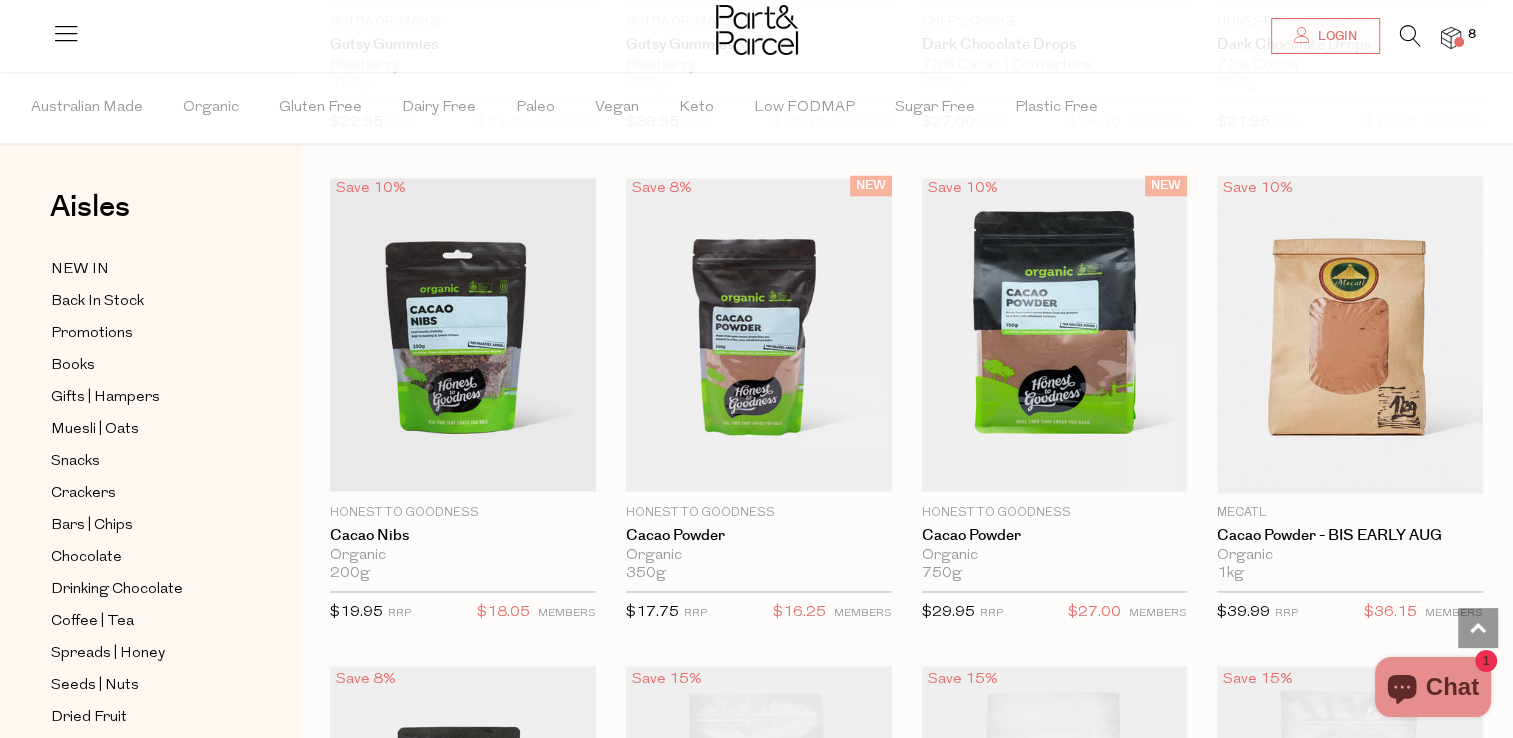 scroll, scrollTop: 3060, scrollLeft: 0, axis: vertical 